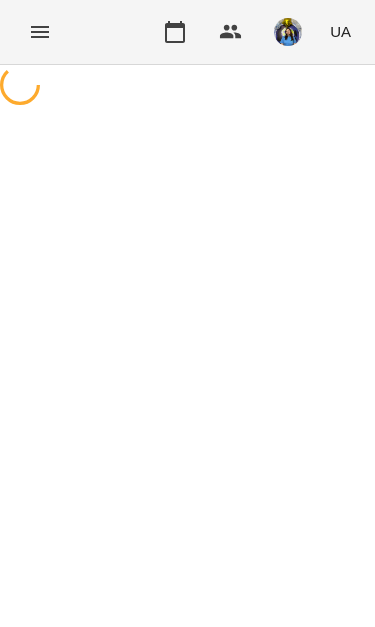 scroll, scrollTop: 0, scrollLeft: 0, axis: both 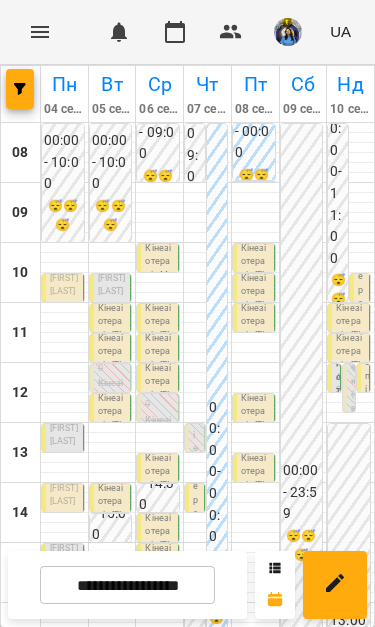 click on "😴😴😴" at bounding box center (302, 546) 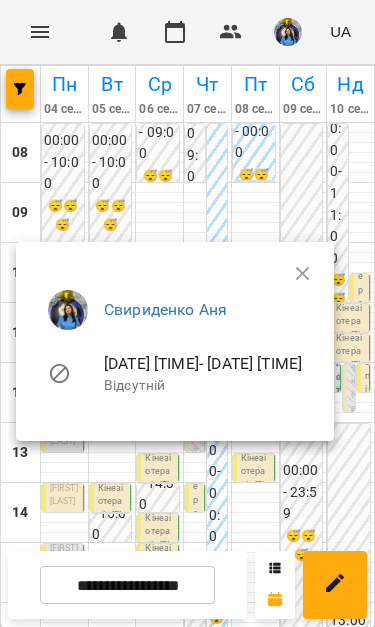 click 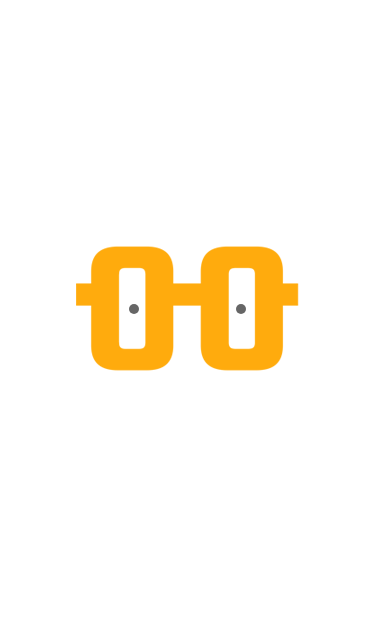 scroll, scrollTop: 0, scrollLeft: 0, axis: both 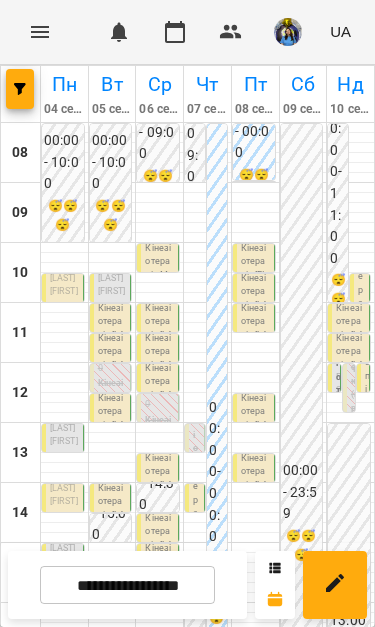 click on "Соха Богдан" at bounding box center (64, 555) 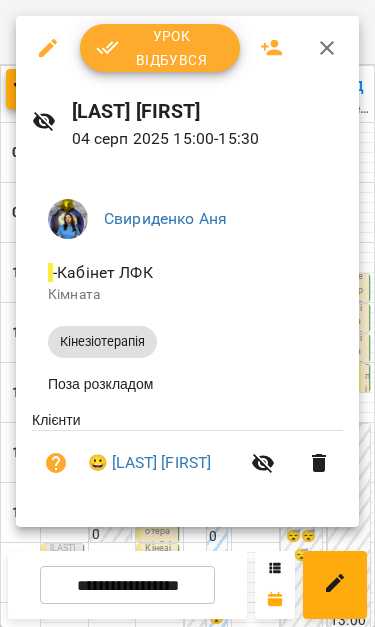 click at bounding box center [187, 313] 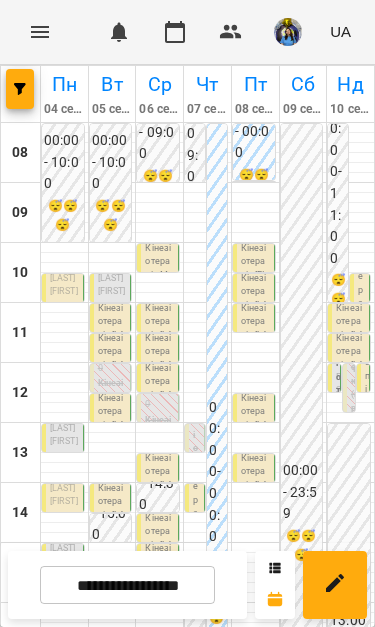 scroll, scrollTop: 269, scrollLeft: 0, axis: vertical 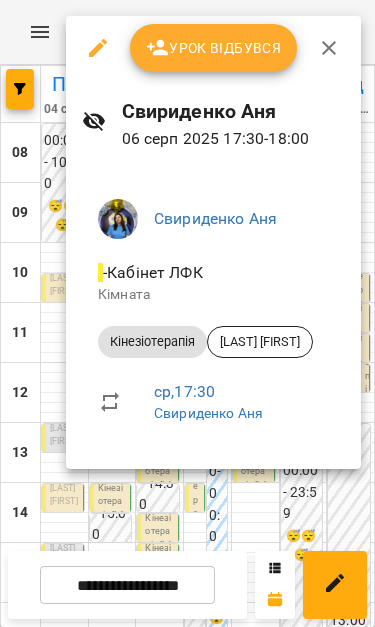 click at bounding box center (187, 313) 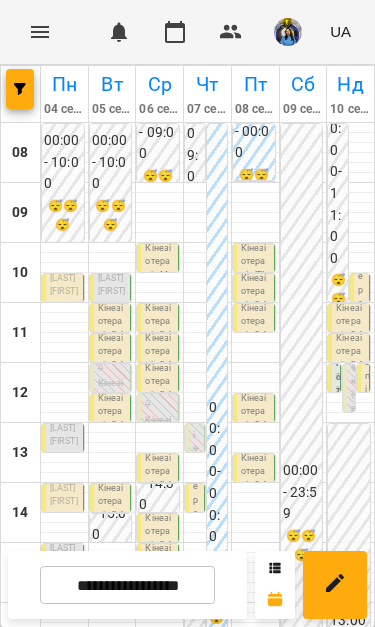 scroll, scrollTop: 76, scrollLeft: 0, axis: vertical 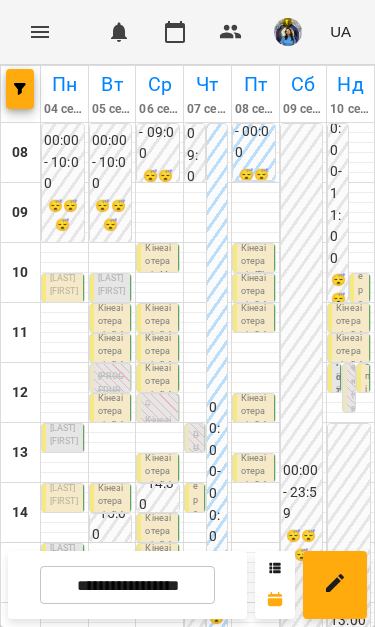 click on "Кінезіотерапія ([LAST] [FIRST])" at bounding box center (112, 404) 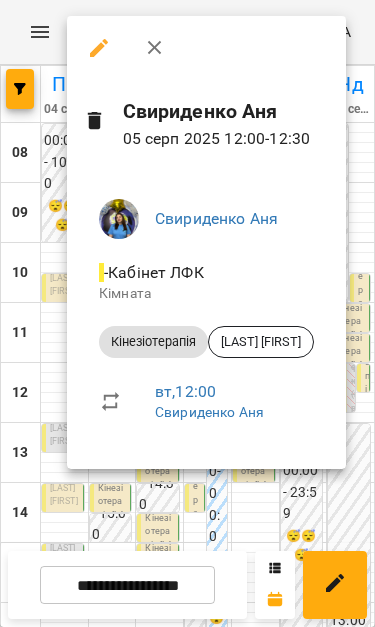 click at bounding box center (187, 313) 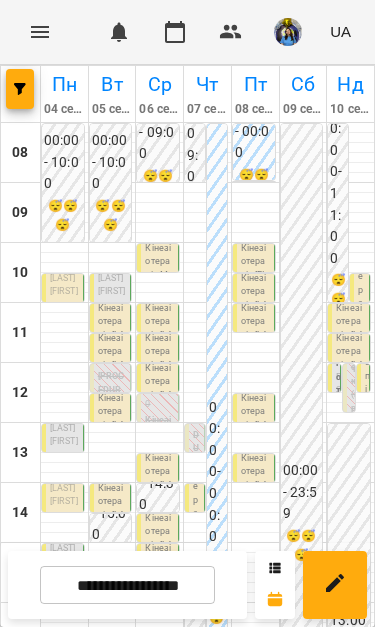 scroll, scrollTop: 183, scrollLeft: 0, axis: vertical 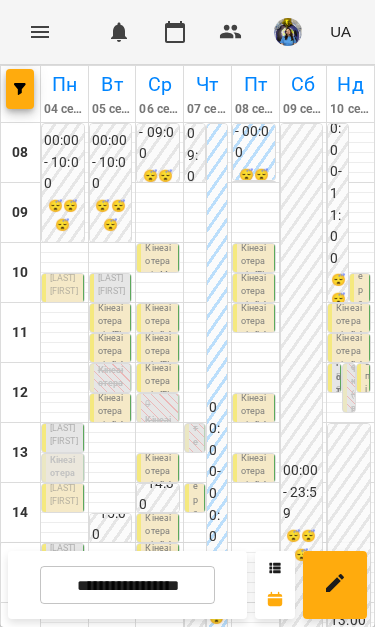 click on "[SPECIALTY] ([LAST] [FIRST])" at bounding box center (64, 494) 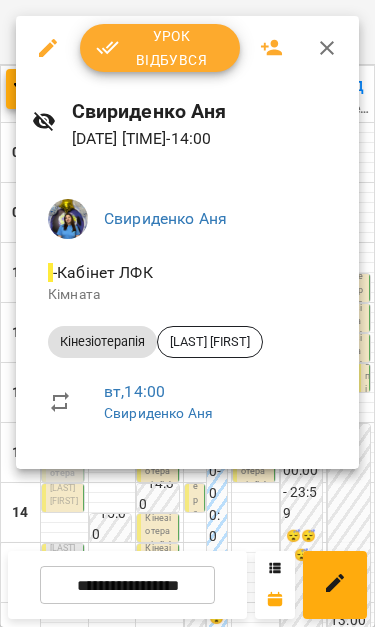 click at bounding box center [187, 313] 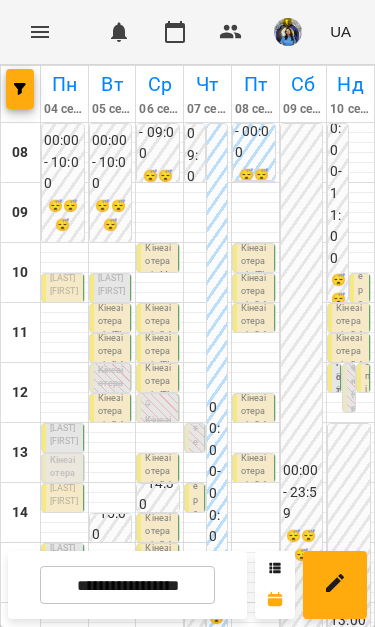 scroll, scrollTop: 126, scrollLeft: 0, axis: vertical 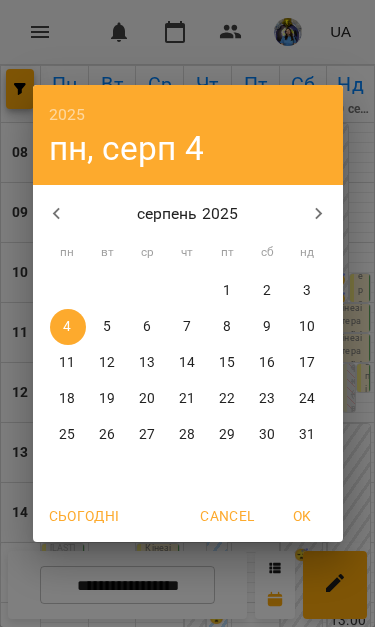 click 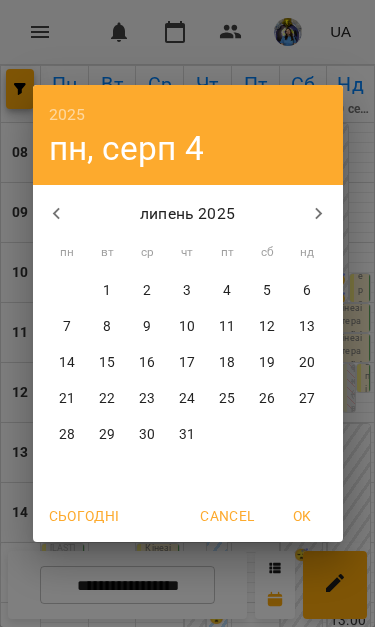click at bounding box center (319, 214) 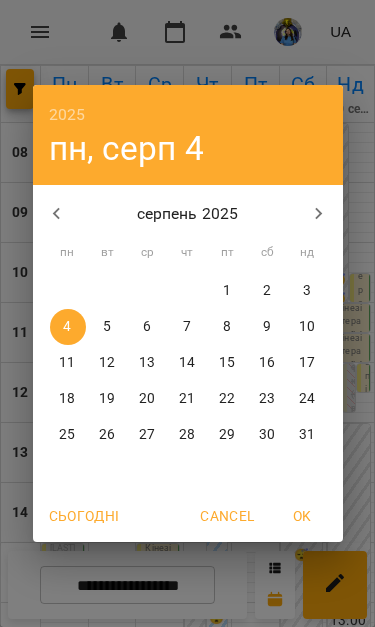 click on "1" at bounding box center (228, 291) 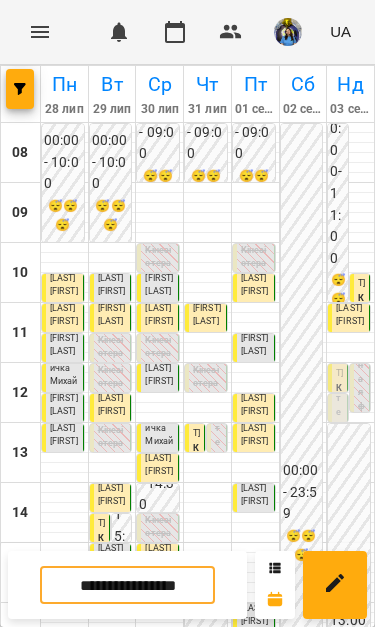 scroll, scrollTop: 95, scrollLeft: 0, axis: vertical 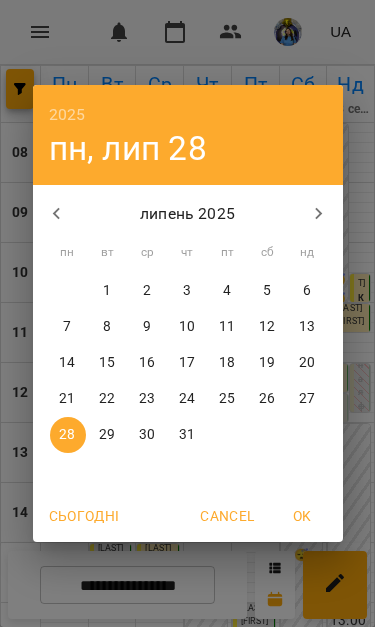 click 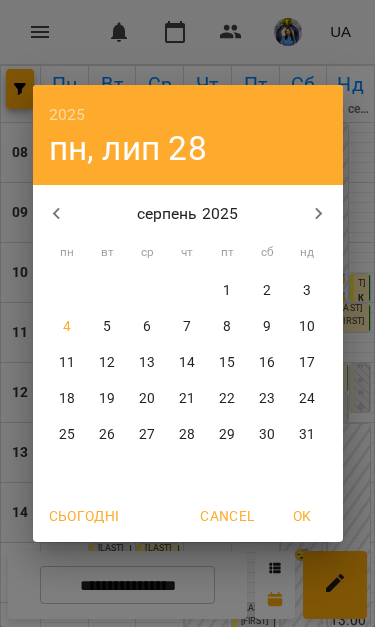 click on "4" at bounding box center [67, 327] 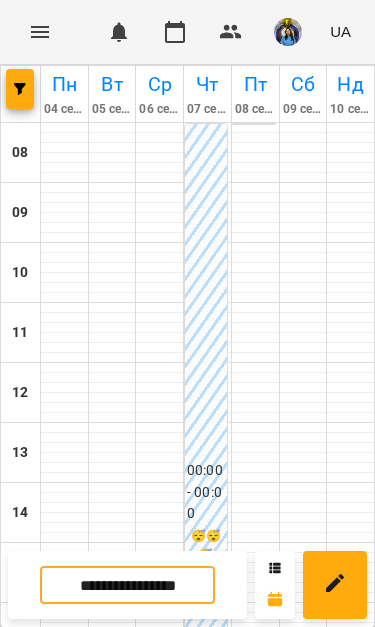type on "**********" 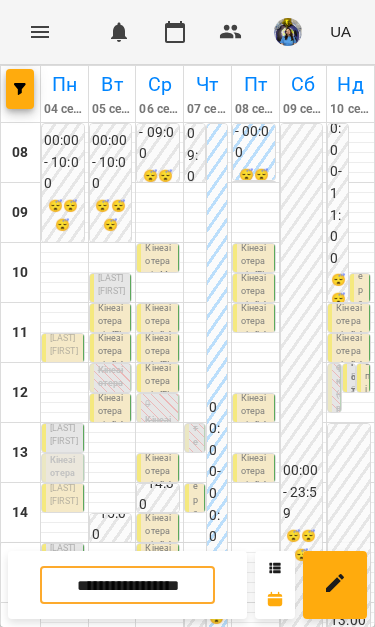 scroll, scrollTop: 114, scrollLeft: 0, axis: vertical 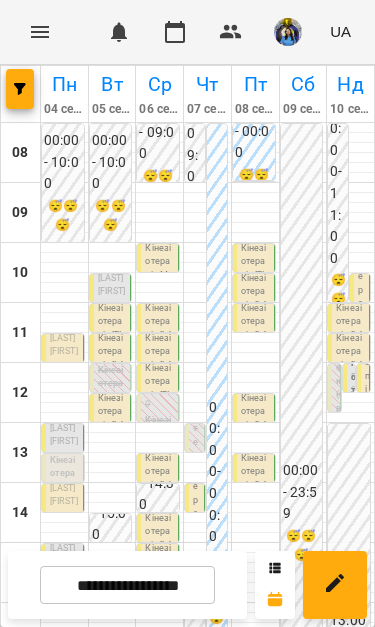 click on "Кінезіотерапія - [FIRST] [LAST]" at bounding box center [112, 336] 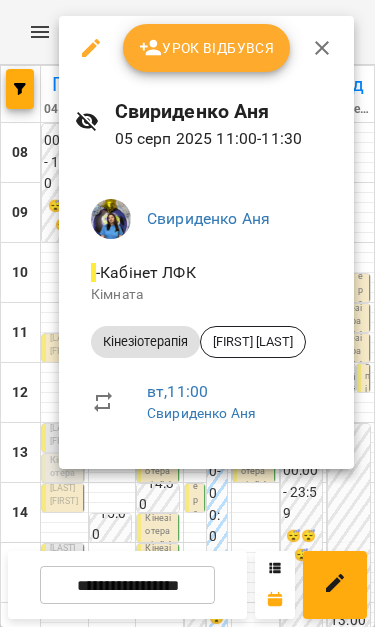 click at bounding box center [187, 313] 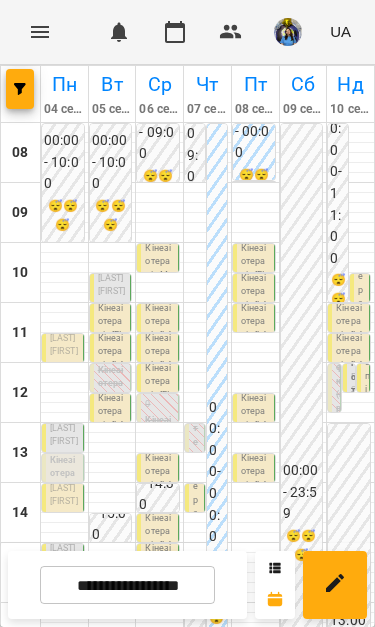 scroll, scrollTop: 89, scrollLeft: 0, axis: vertical 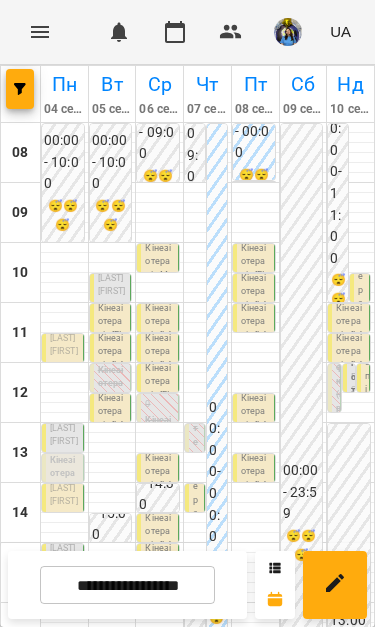 click on "Кінезіотерапія - [FIRST] [LAST]" at bounding box center (112, 336) 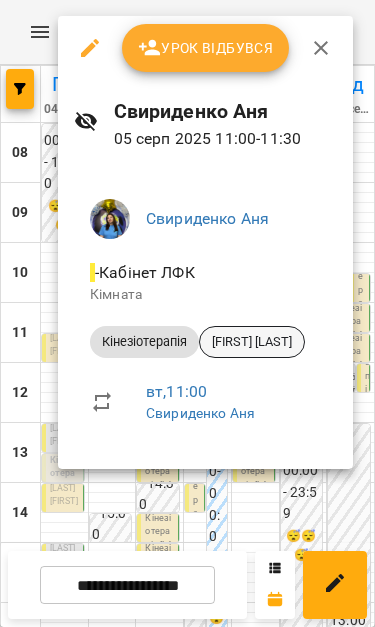 click on "[FIRST] [LAST]" at bounding box center (252, 342) 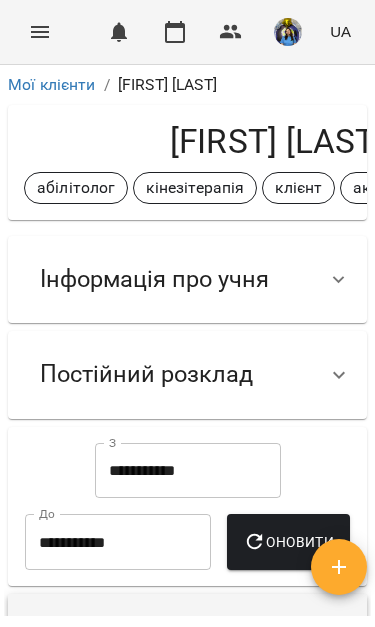 click on "Інформація про учня" at bounding box center (154, 279) 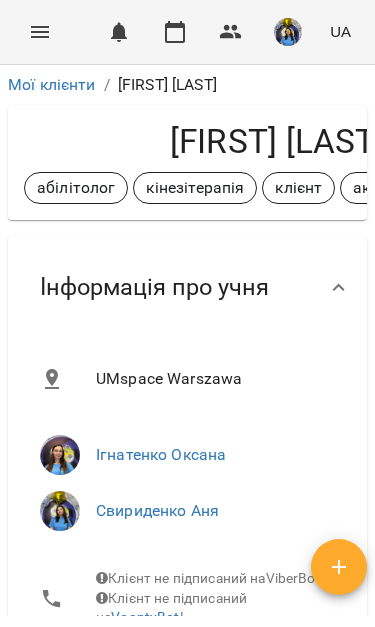 click on "Інформація про учня" at bounding box center [154, 287] 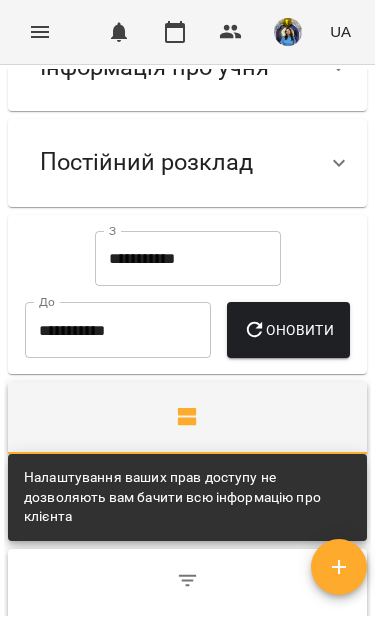 scroll, scrollTop: 46, scrollLeft: 0, axis: vertical 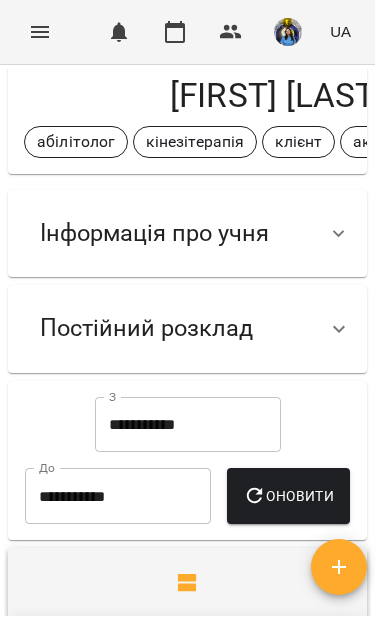 click 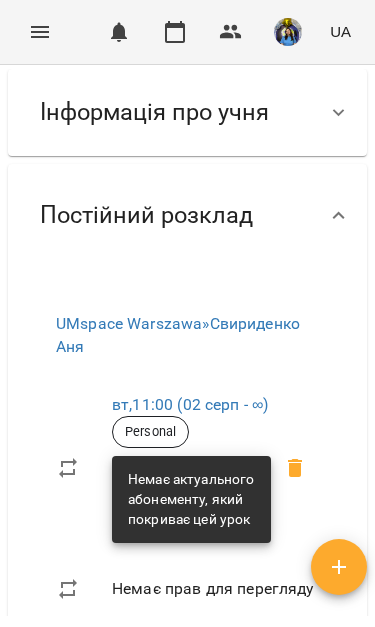 scroll, scrollTop: 169, scrollLeft: 0, axis: vertical 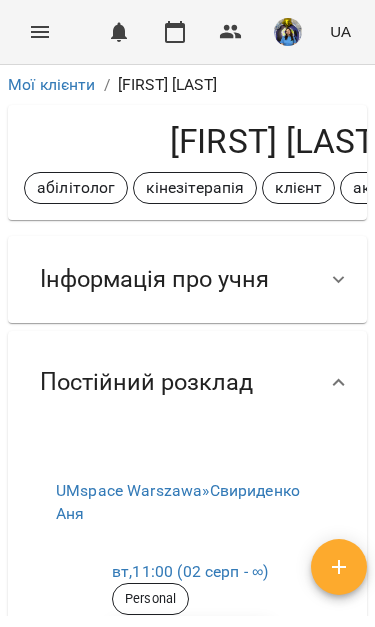 click 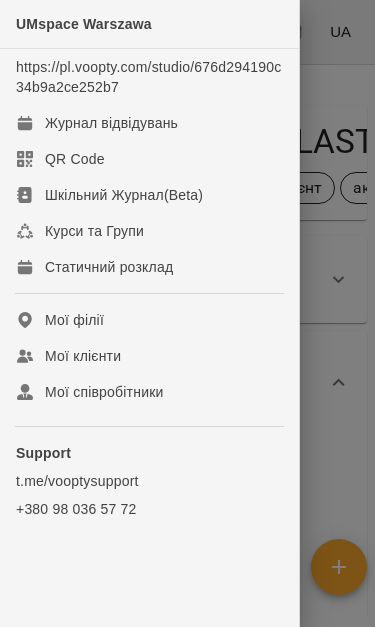 scroll, scrollTop: 0, scrollLeft: 0, axis: both 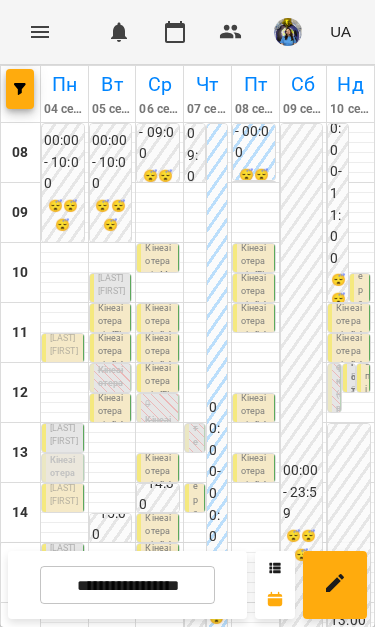 click on "**********" at bounding box center [127, 585] 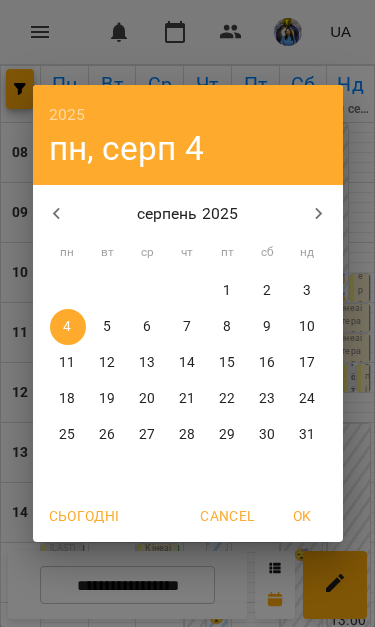 click on "3" at bounding box center (308, 291) 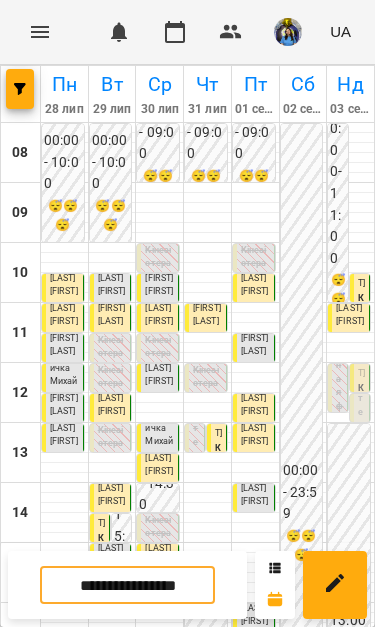 click on "10:30 [LAST] [FIRST] Кінезіотерапія" at bounding box center [360, 294] 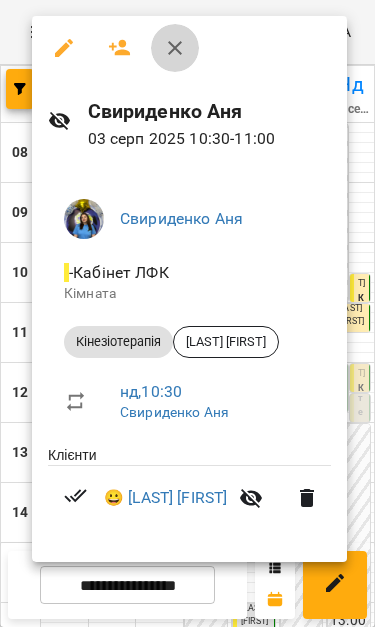 click 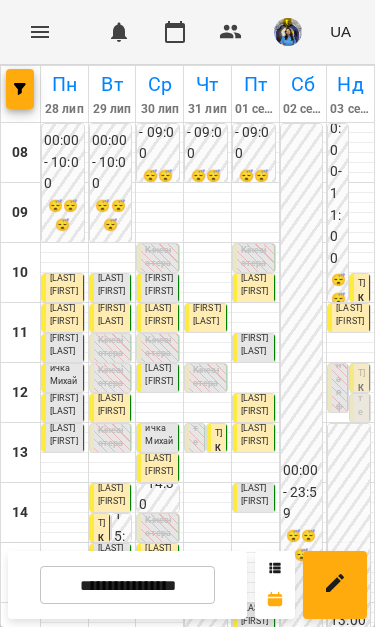 click on "[LAST] [FIRST]" at bounding box center (361, 319) 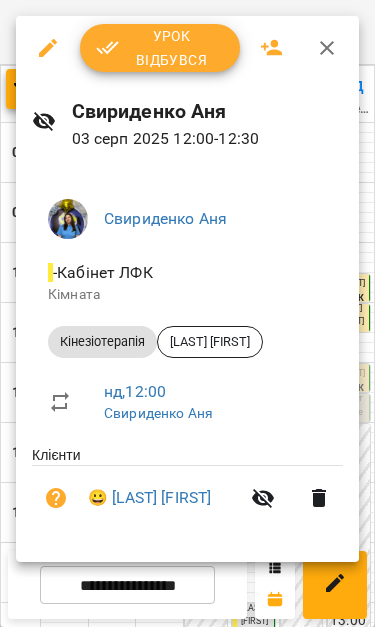 click on "Урок відбувся" at bounding box center (160, 48) 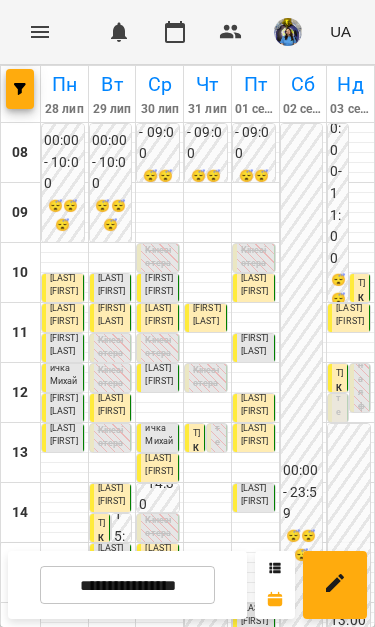 click on "12:30 0 Кінезіотерапія ([LAST] [FIRST])" at bounding box center [338, 414] 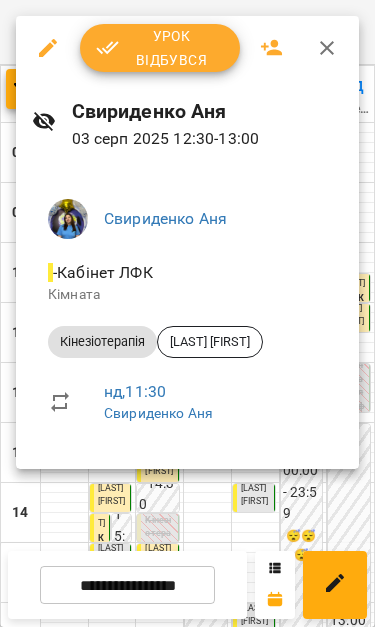 click on "Урок відбувся" at bounding box center [160, 48] 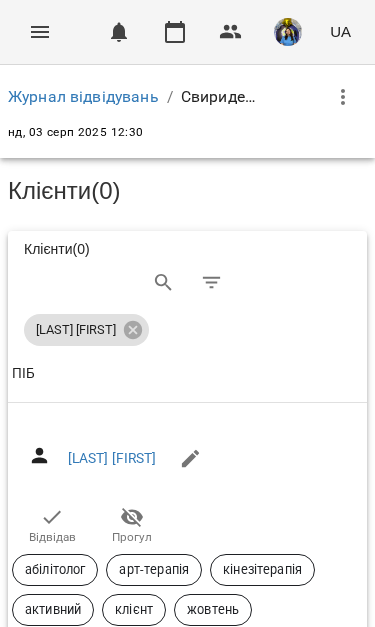 click on "Відвідав" at bounding box center (52, 526) 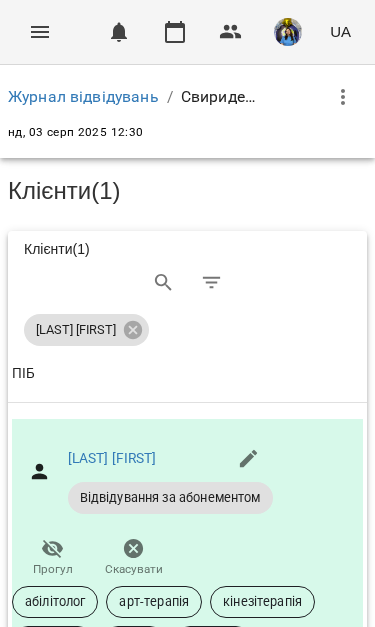 click 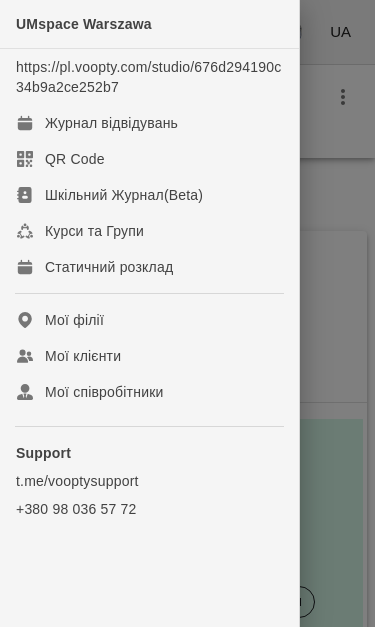 click on "Журнал відвідувань" at bounding box center [111, 123] 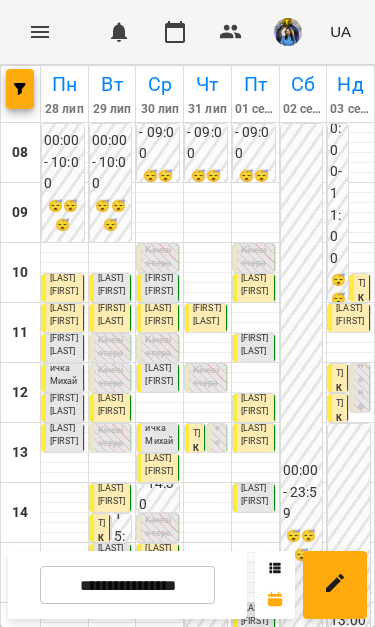 click on "[LAST] [FIRST]" at bounding box center (361, 230) 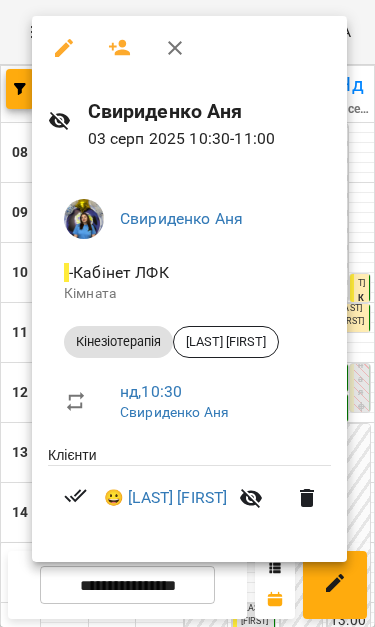 click at bounding box center [187, 313] 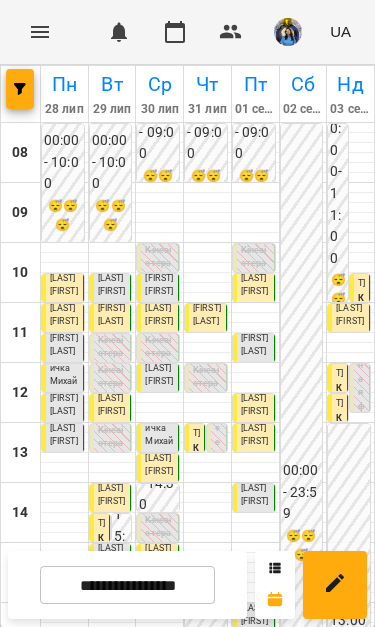 scroll, scrollTop: 0, scrollLeft: 0, axis: both 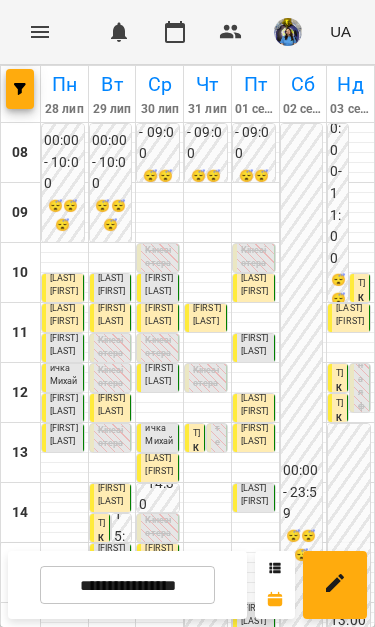 click on "**********" at bounding box center (127, 585) 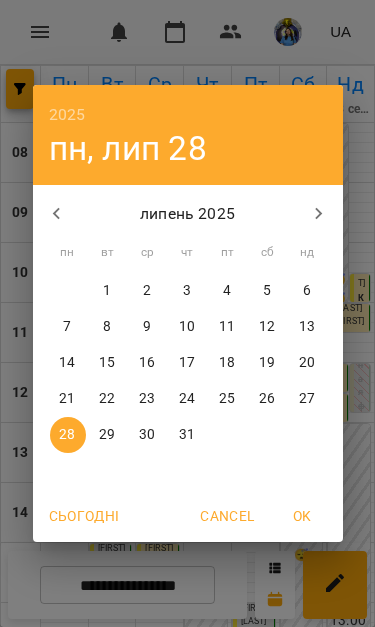 click 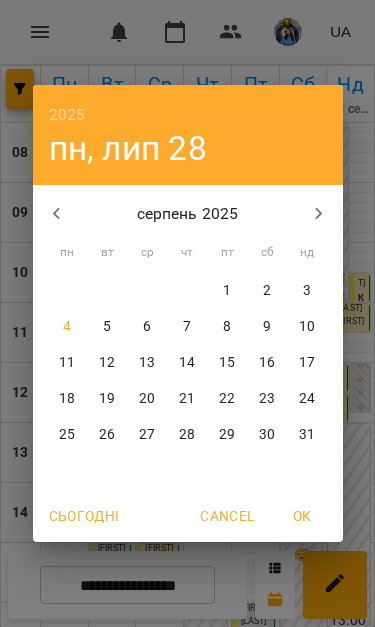 click on "4" at bounding box center (68, 327) 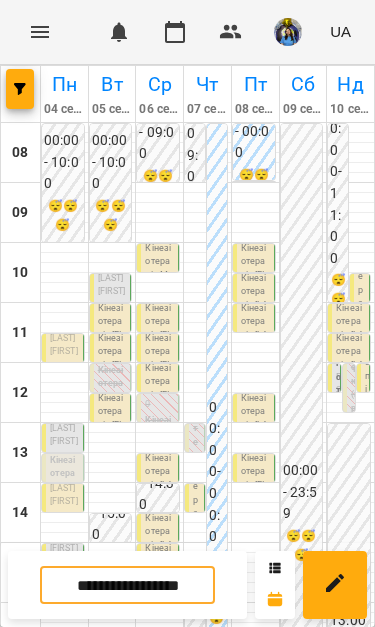scroll, scrollTop: 112, scrollLeft: 0, axis: vertical 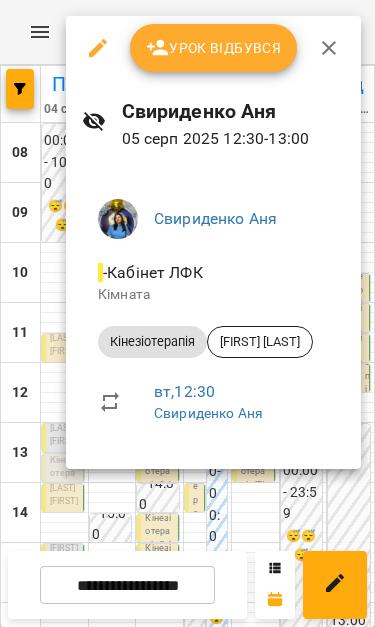 click at bounding box center (187, 313) 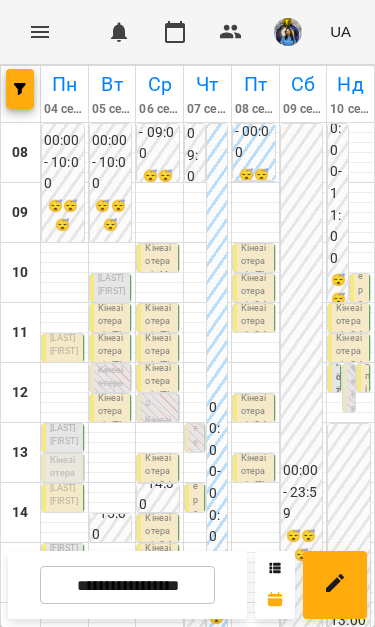 scroll, scrollTop: 328, scrollLeft: 0, axis: vertical 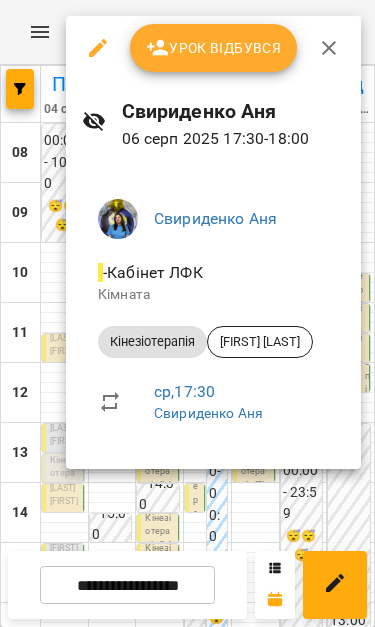 click at bounding box center (187, 313) 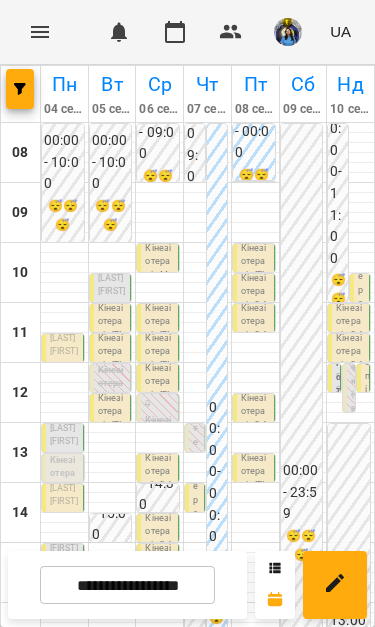 scroll, scrollTop: 94, scrollLeft: 0, axis: vertical 